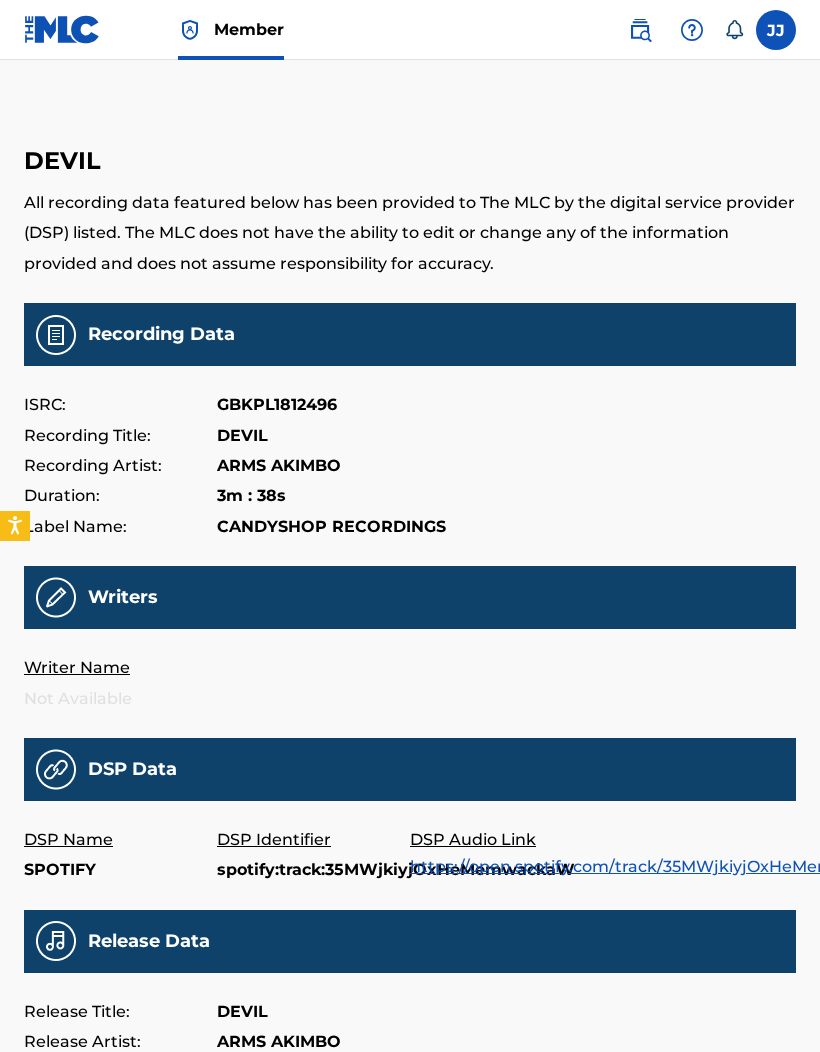 scroll, scrollTop: 82, scrollLeft: 0, axis: vertical 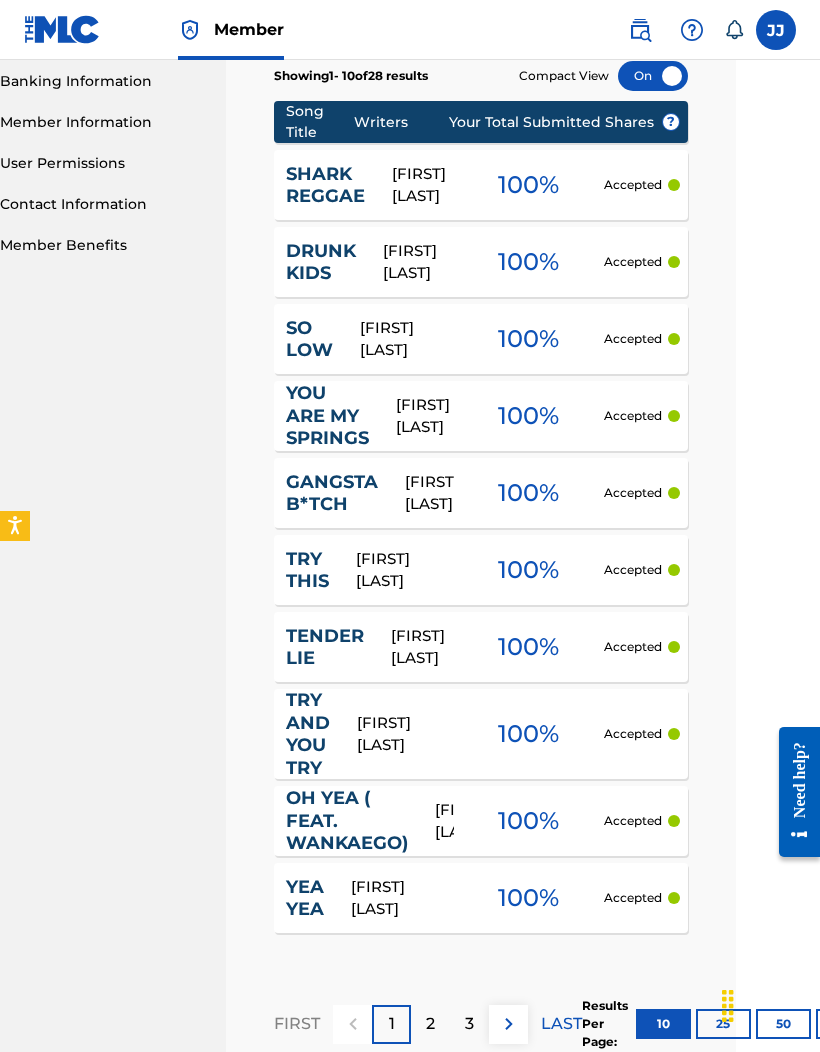 click on "100 %" at bounding box center (528, 898) 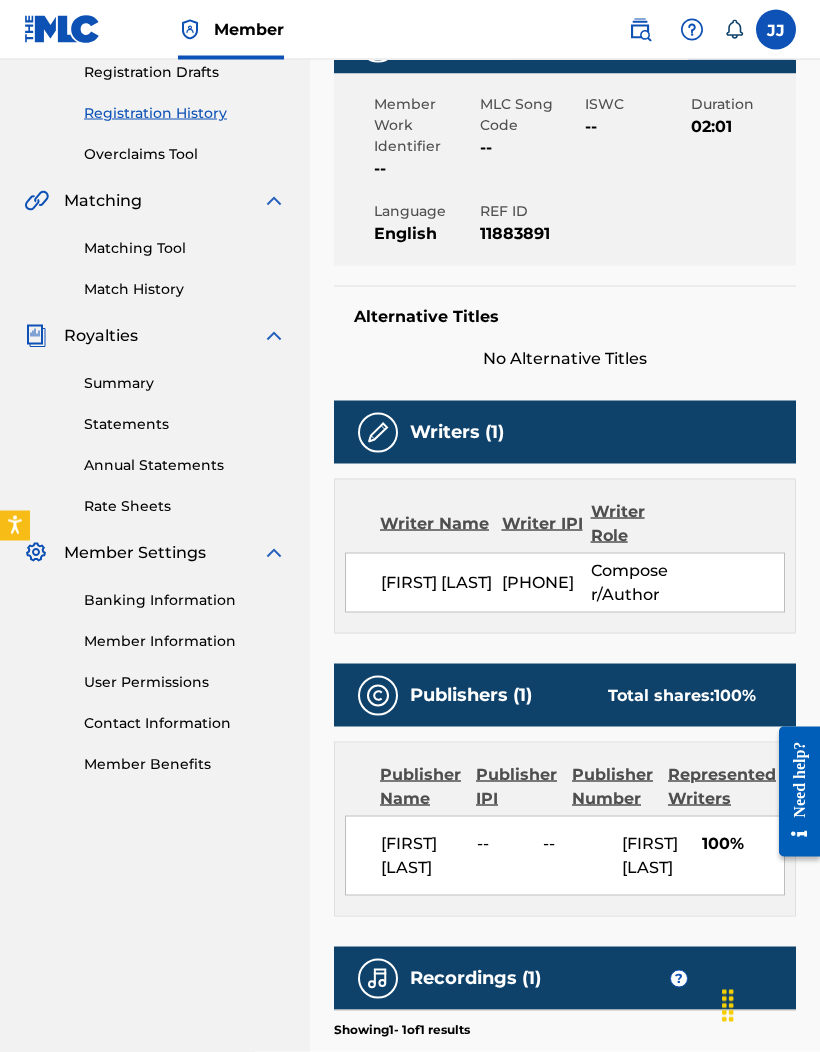 scroll, scrollTop: 0, scrollLeft: 0, axis: both 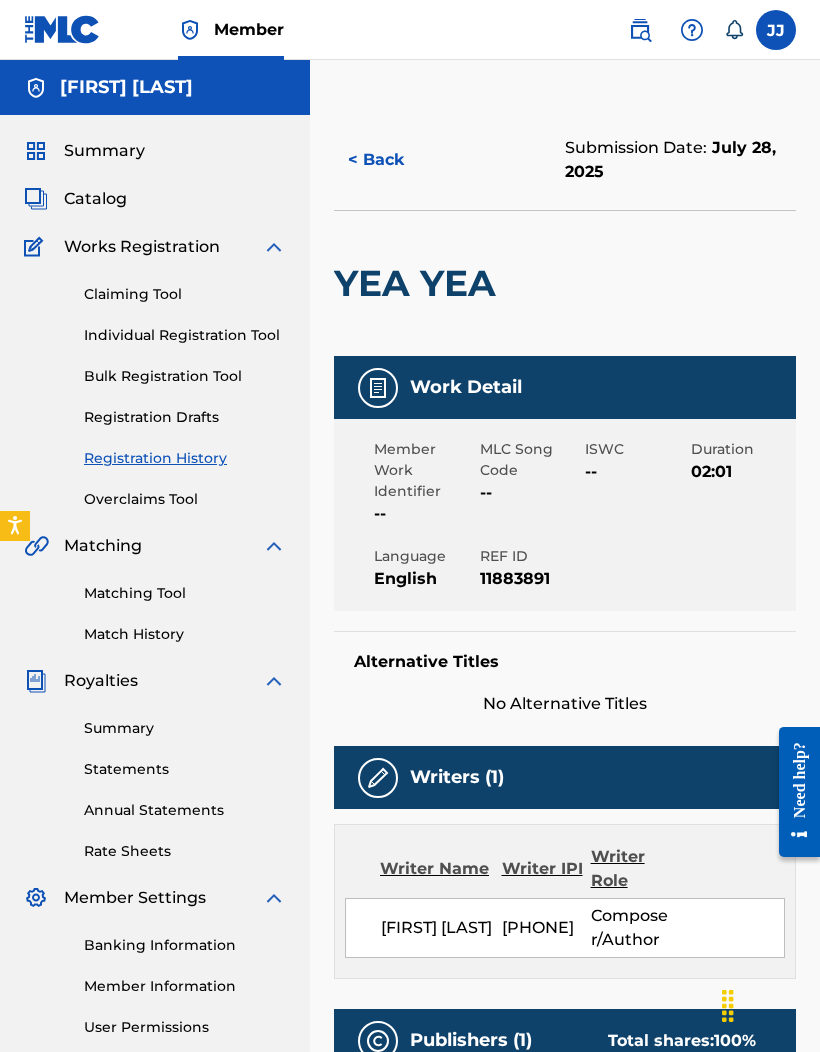 click on "Jonathan Jones" at bounding box center (155, 87) 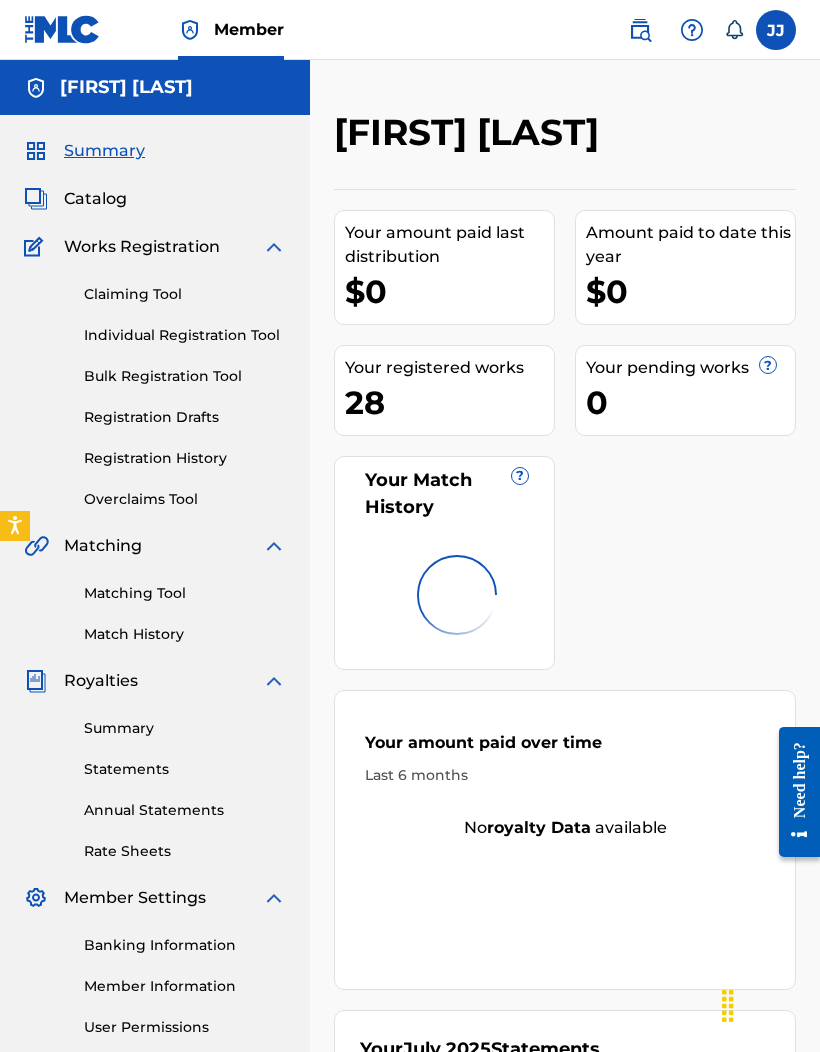 click on "Summary" at bounding box center (104, 151) 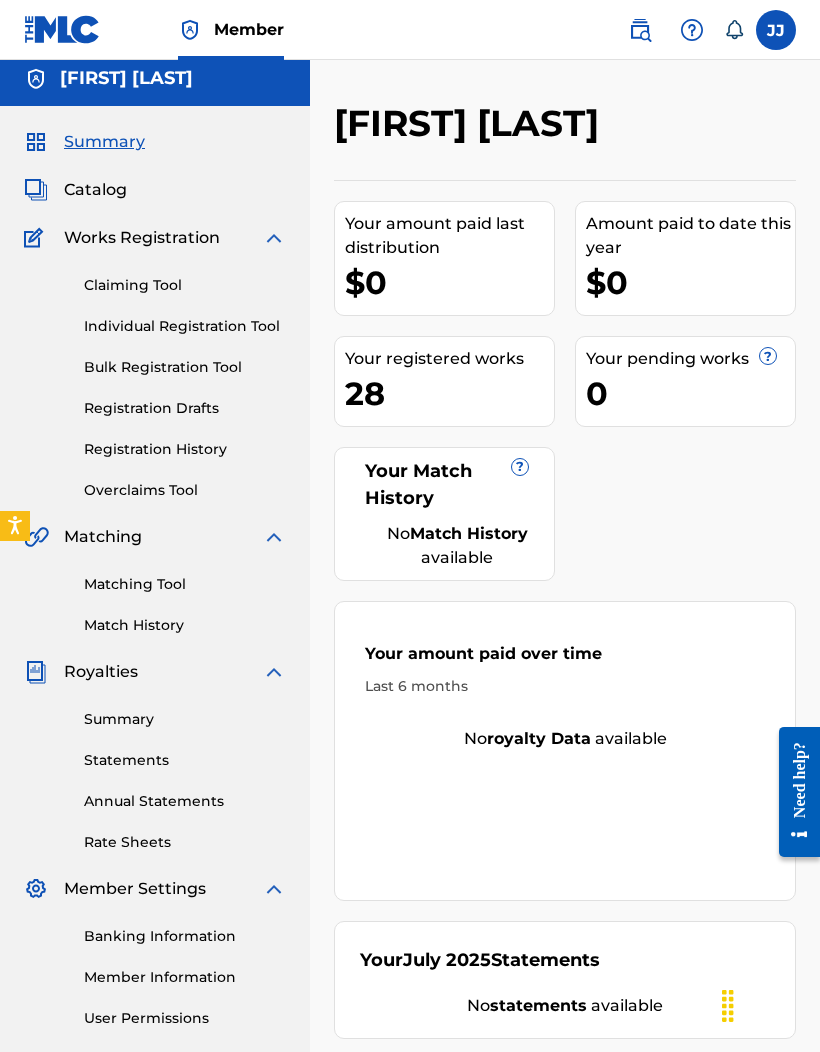 scroll, scrollTop: 0, scrollLeft: 0, axis: both 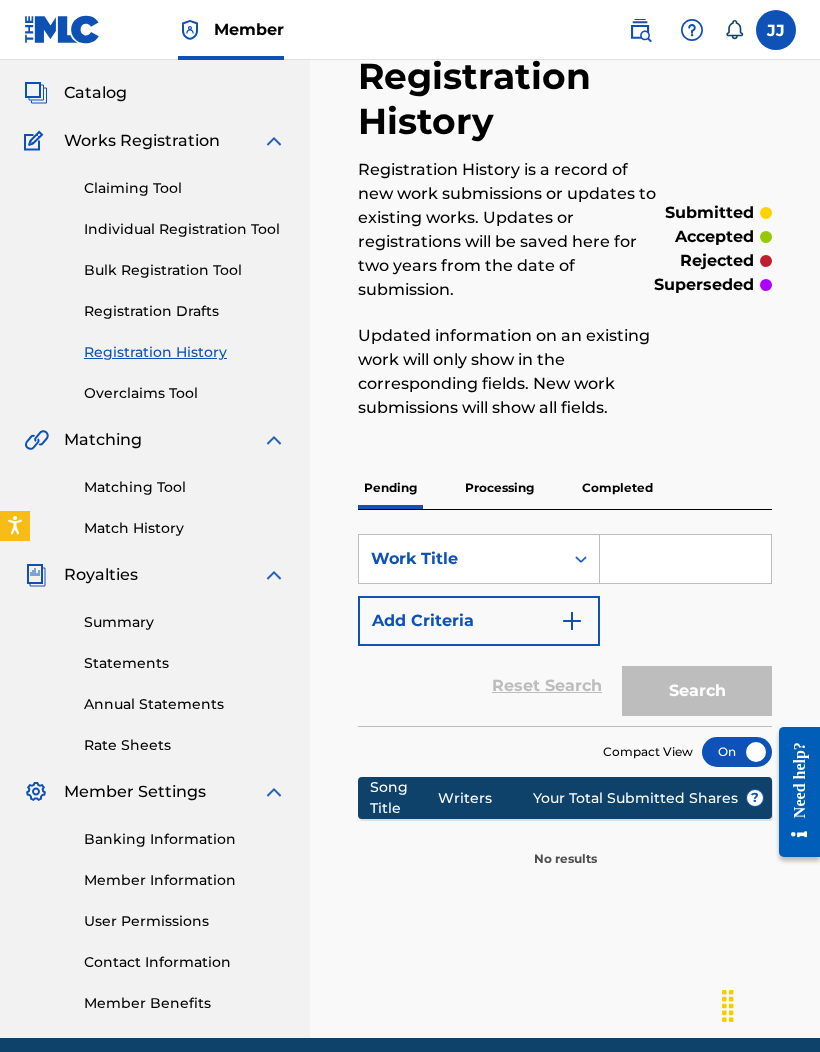 click on "Processing" at bounding box center (499, 488) 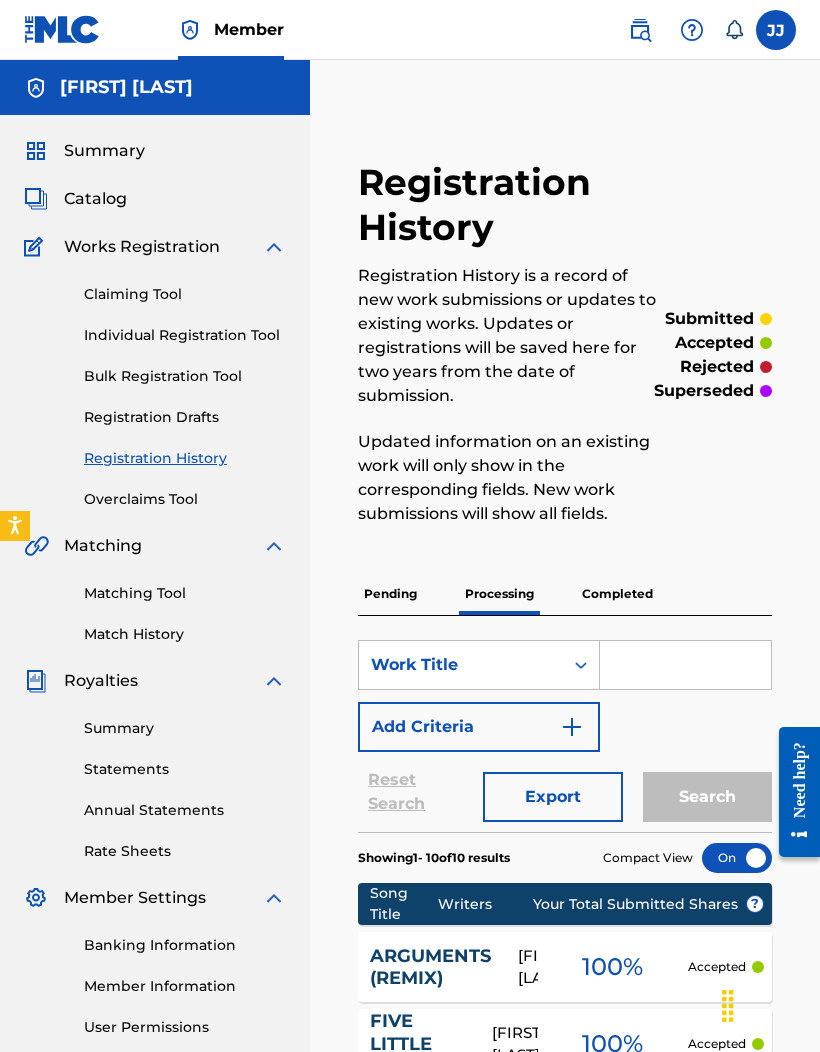 click at bounding box center [737, 858] 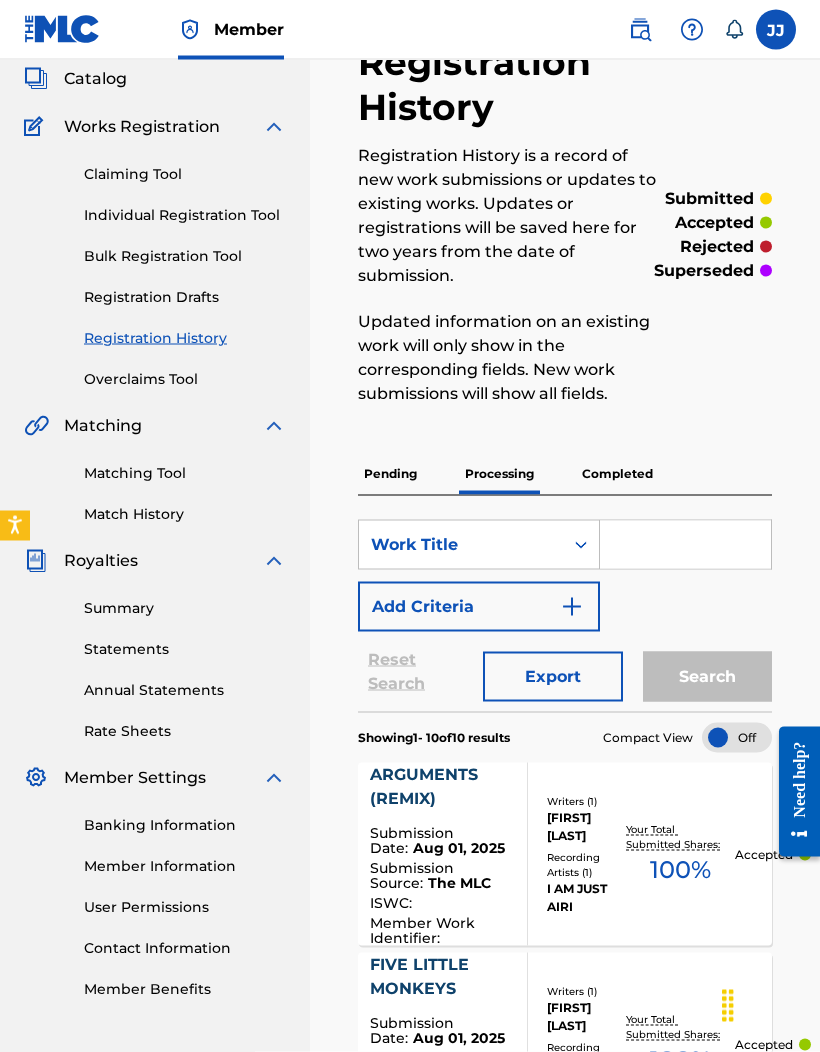 scroll, scrollTop: 0, scrollLeft: 0, axis: both 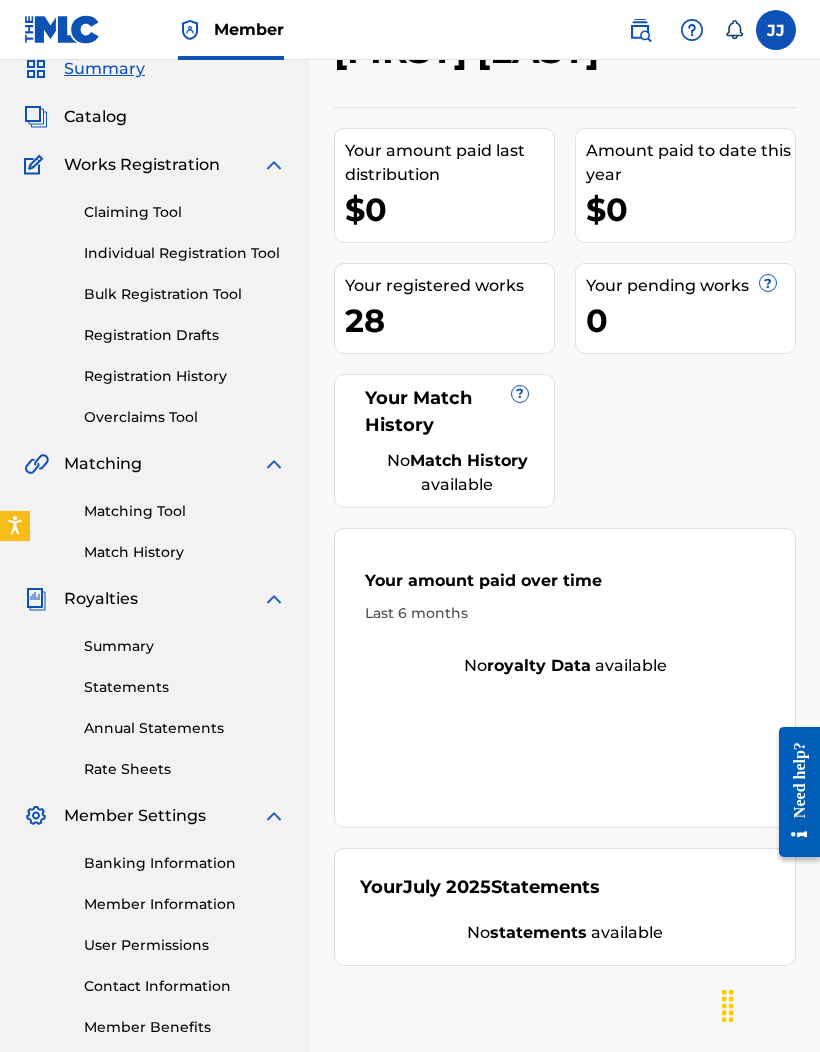 click on "Statements" at bounding box center (185, 687) 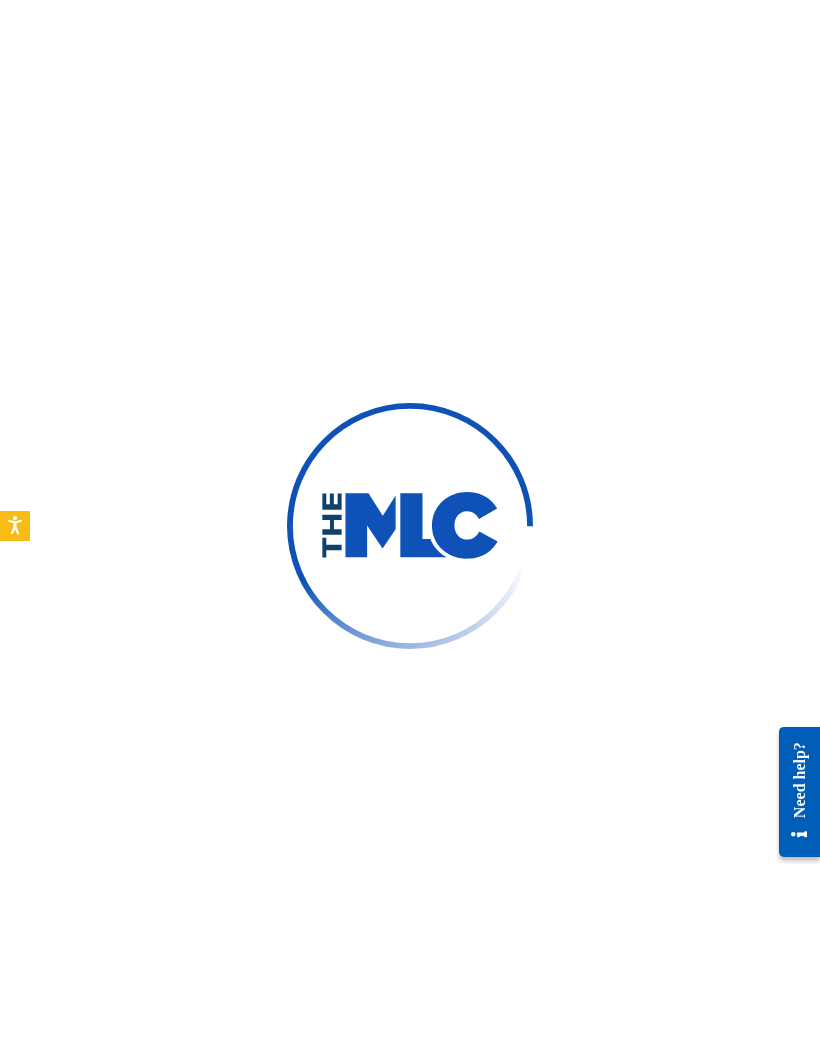 scroll, scrollTop: 0, scrollLeft: 0, axis: both 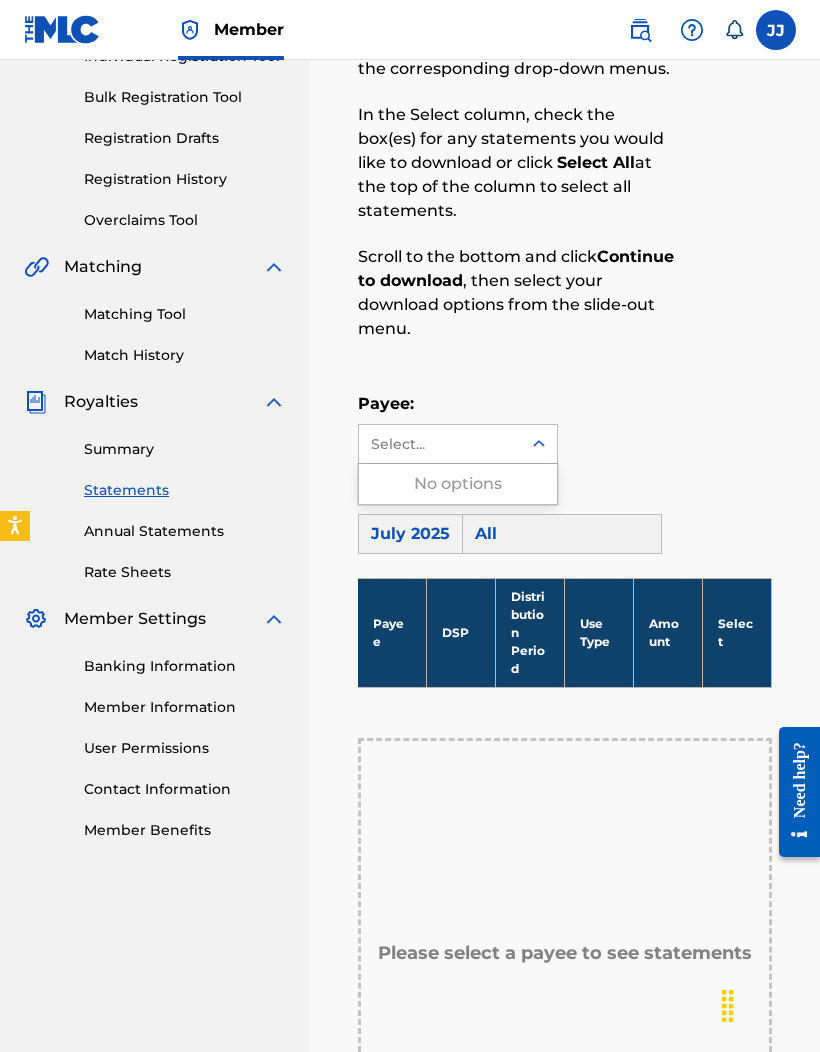 click on "No options" at bounding box center [458, 484] 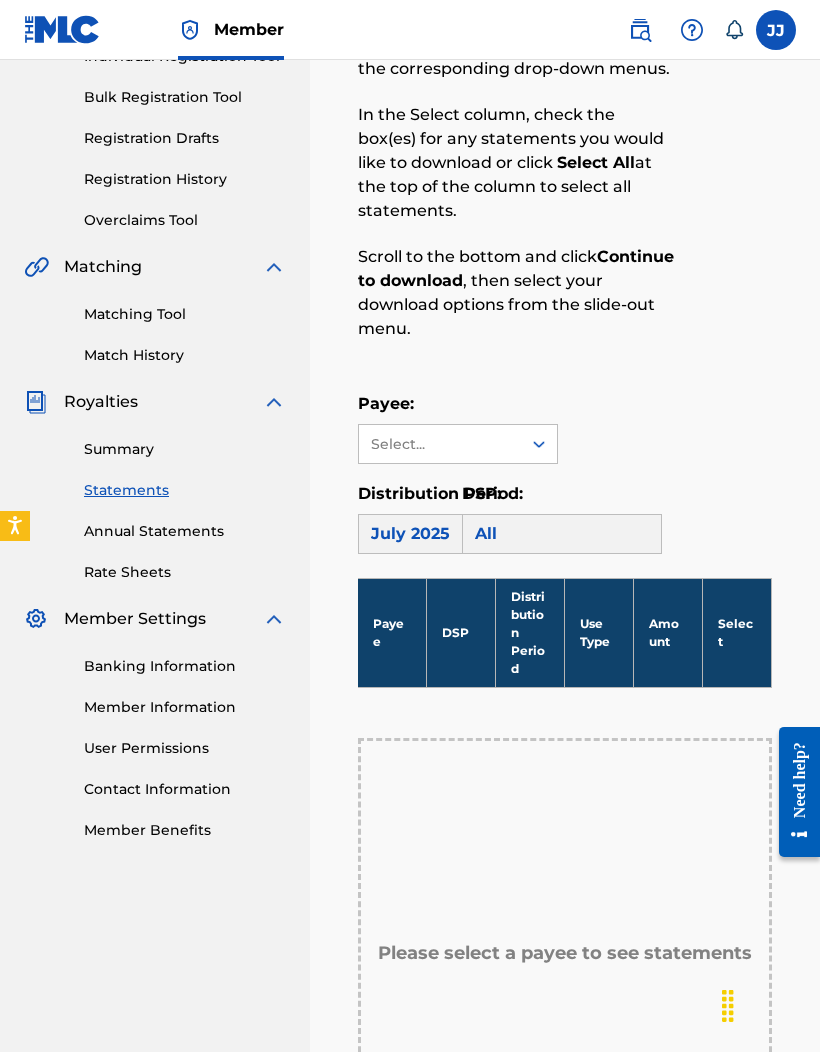 click on "All" at bounding box center (562, 534) 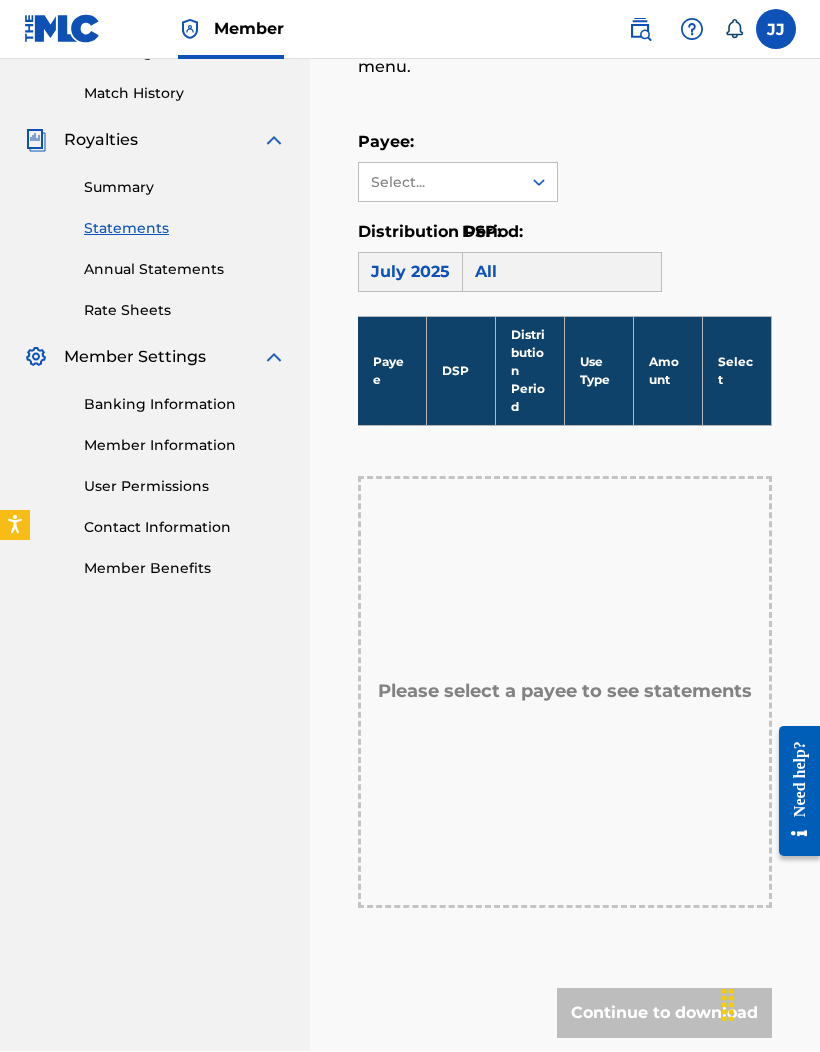 click on "Please select a payee to see statements" at bounding box center [565, 693] 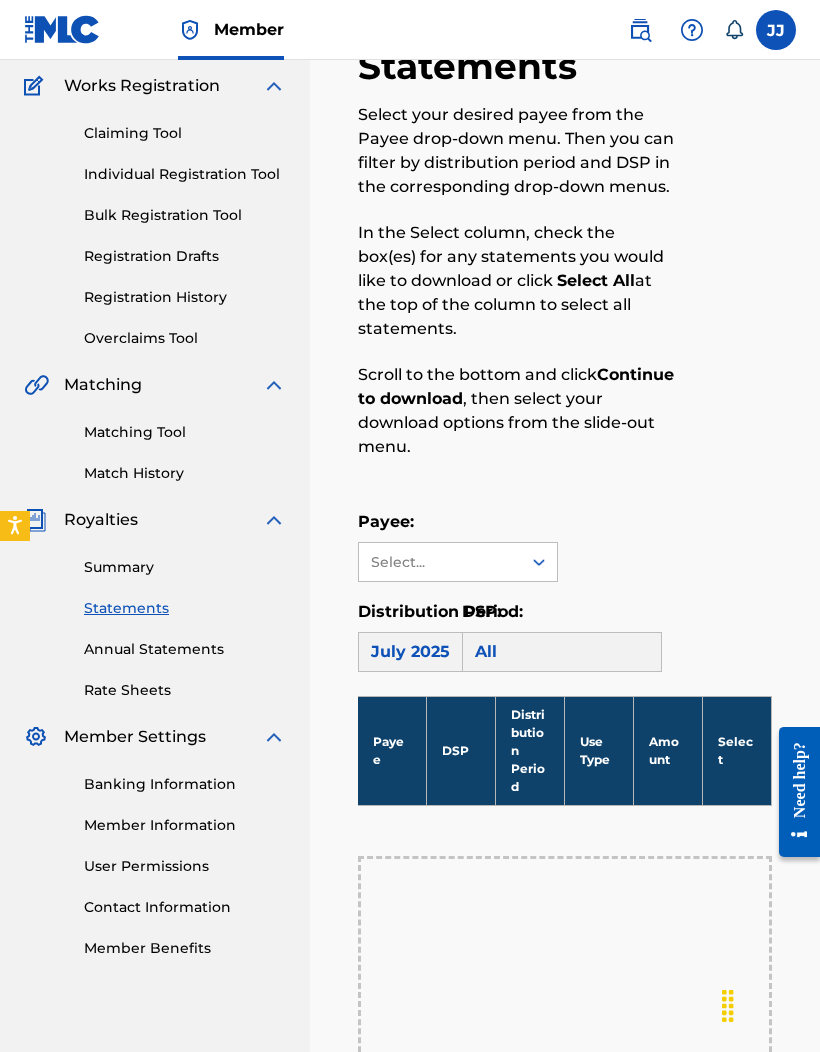 scroll, scrollTop: 189, scrollLeft: 0, axis: vertical 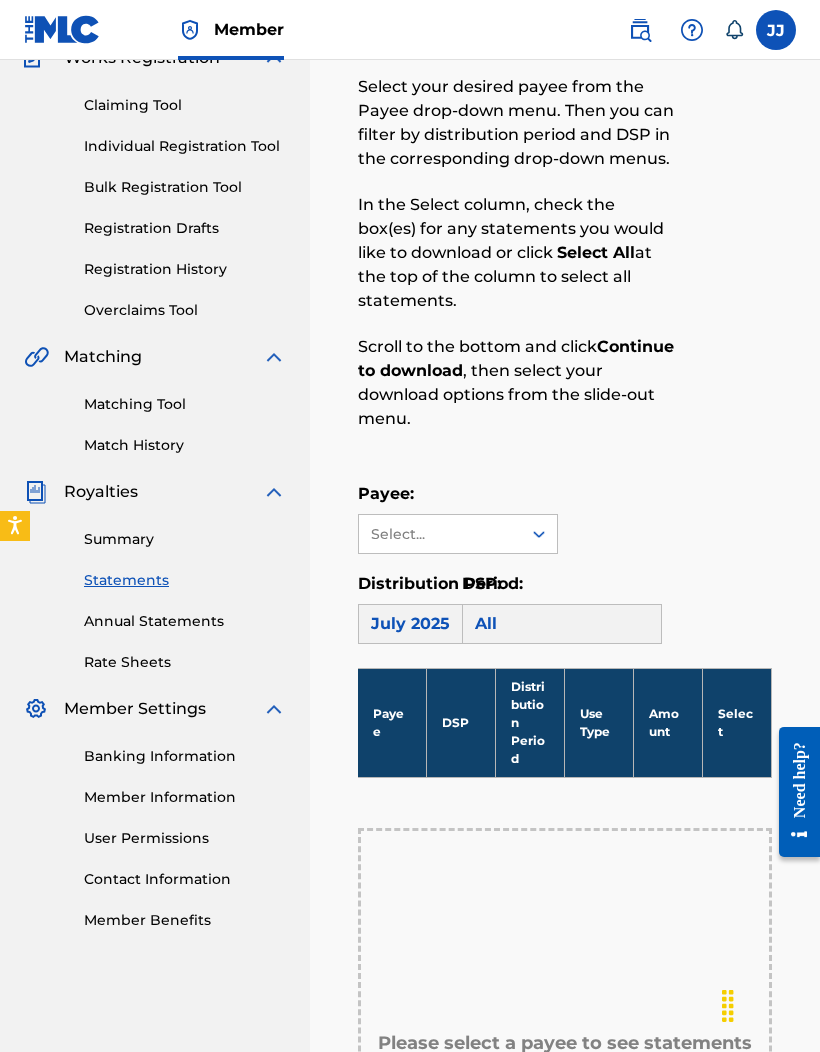 click on "Annual Statements" at bounding box center [185, 621] 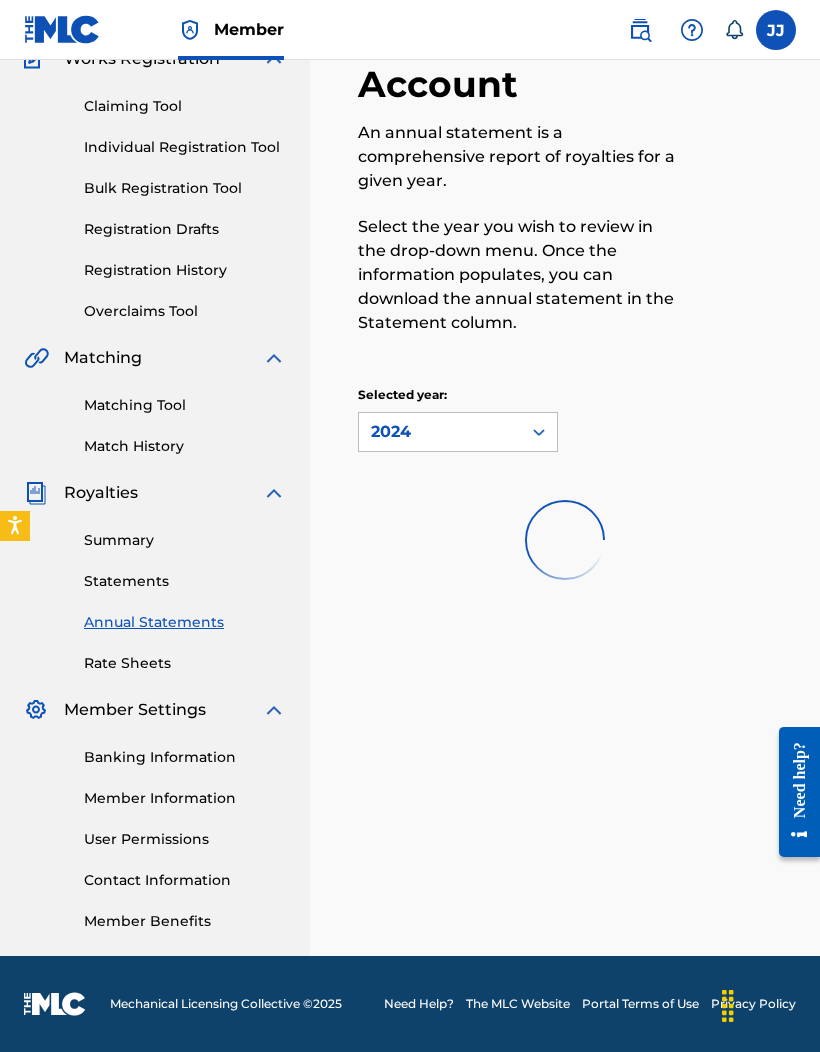 scroll, scrollTop: 0, scrollLeft: 0, axis: both 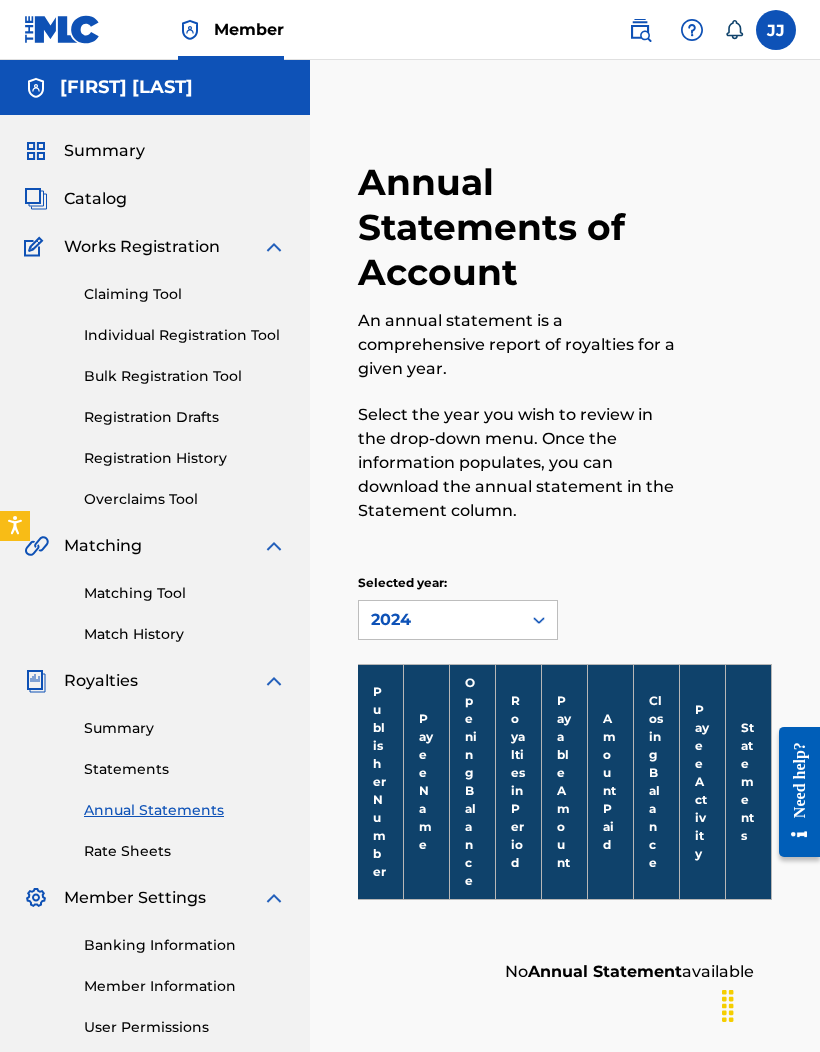 click on "Rate Sheets" at bounding box center [185, 851] 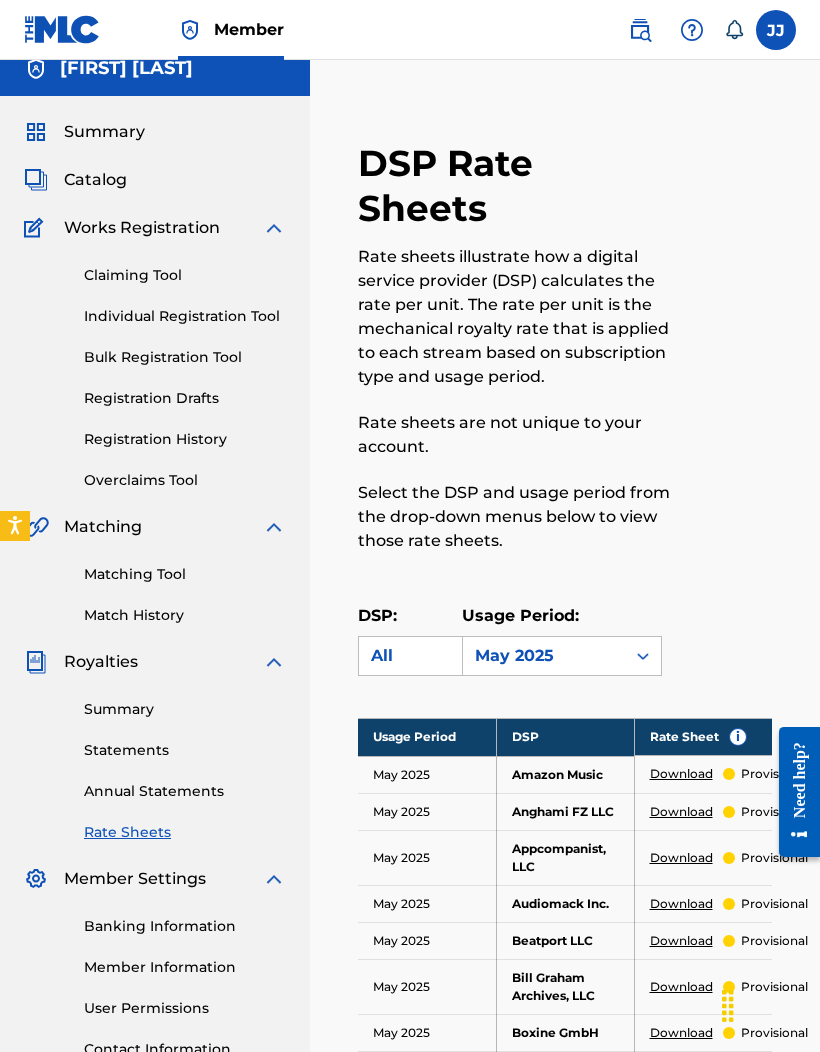 scroll, scrollTop: 0, scrollLeft: 0, axis: both 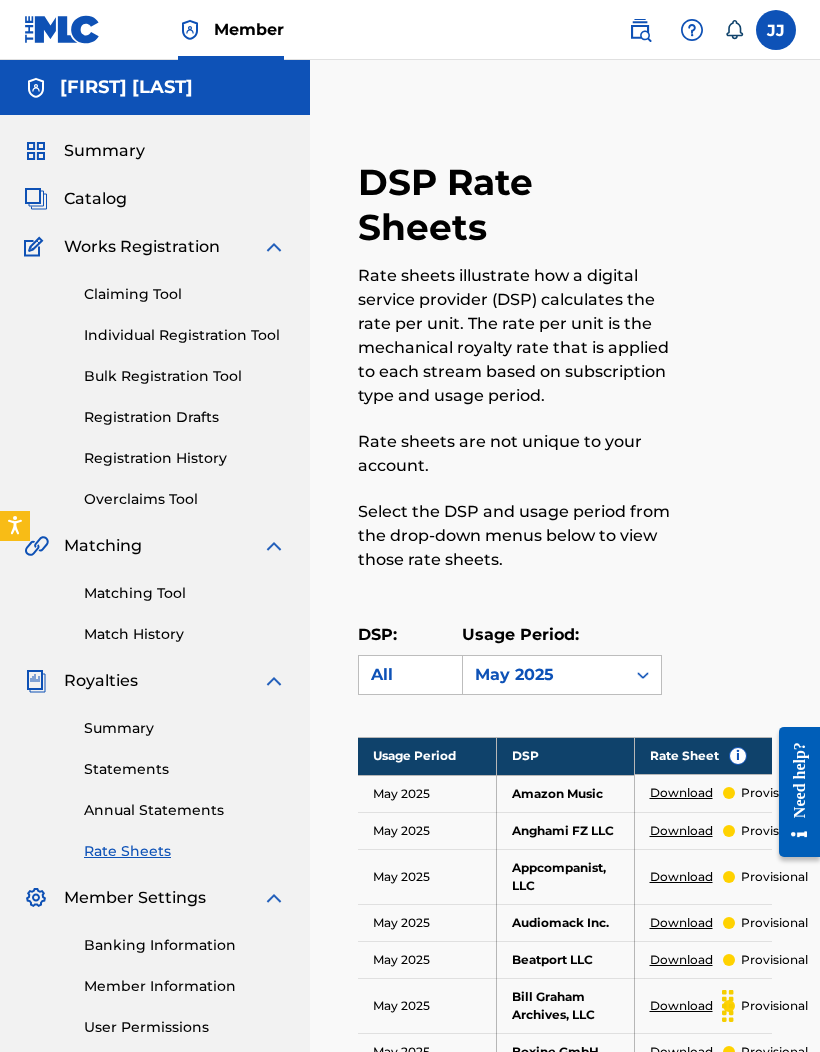 click on "Catalog" at bounding box center (95, 199) 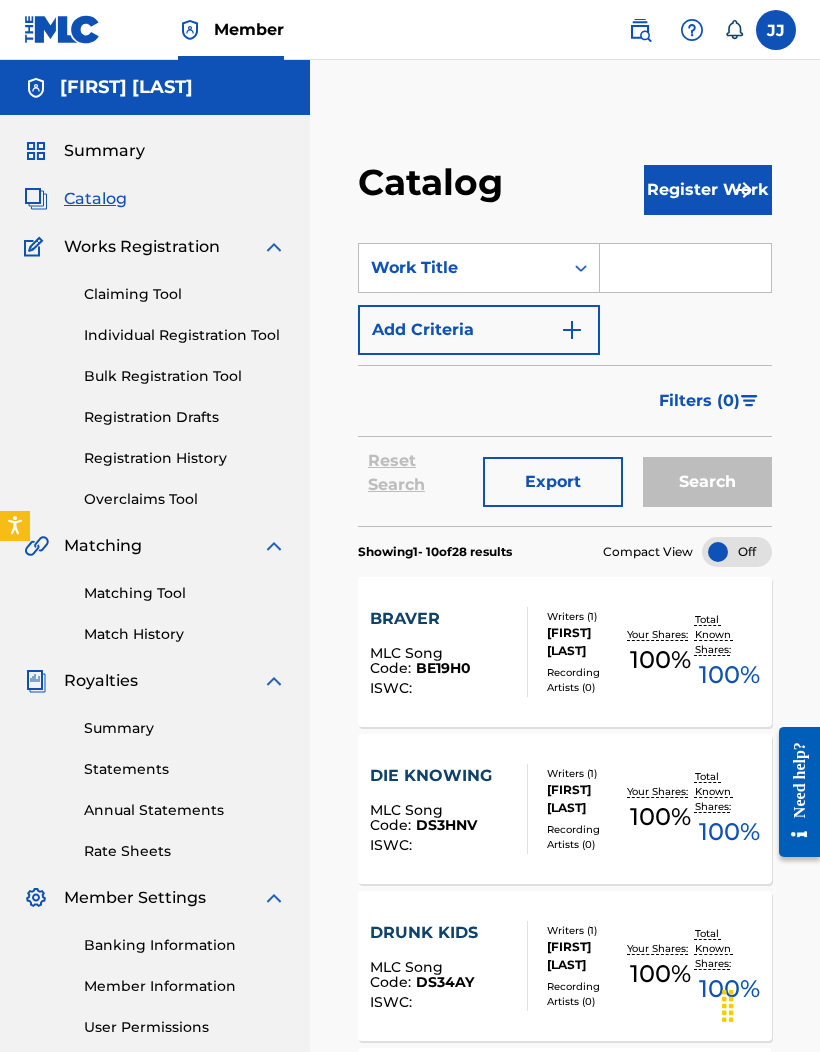 click on "Export" at bounding box center [553, 482] 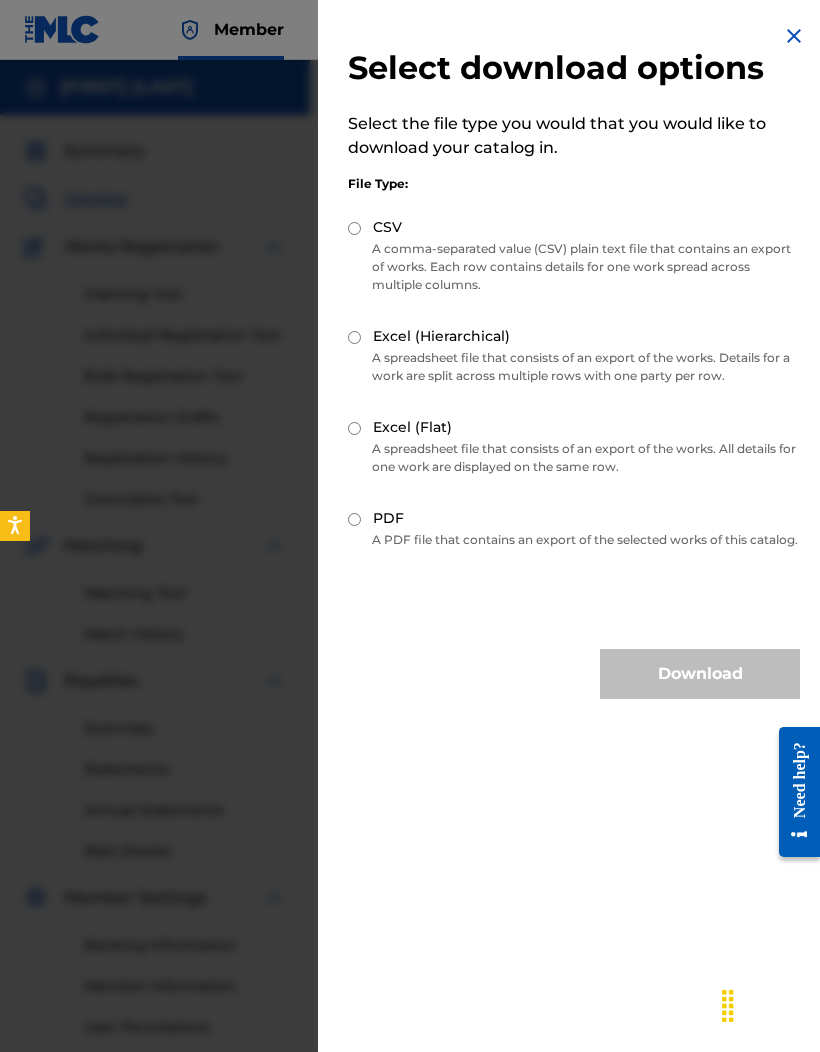 click on "PDF" at bounding box center [354, 519] 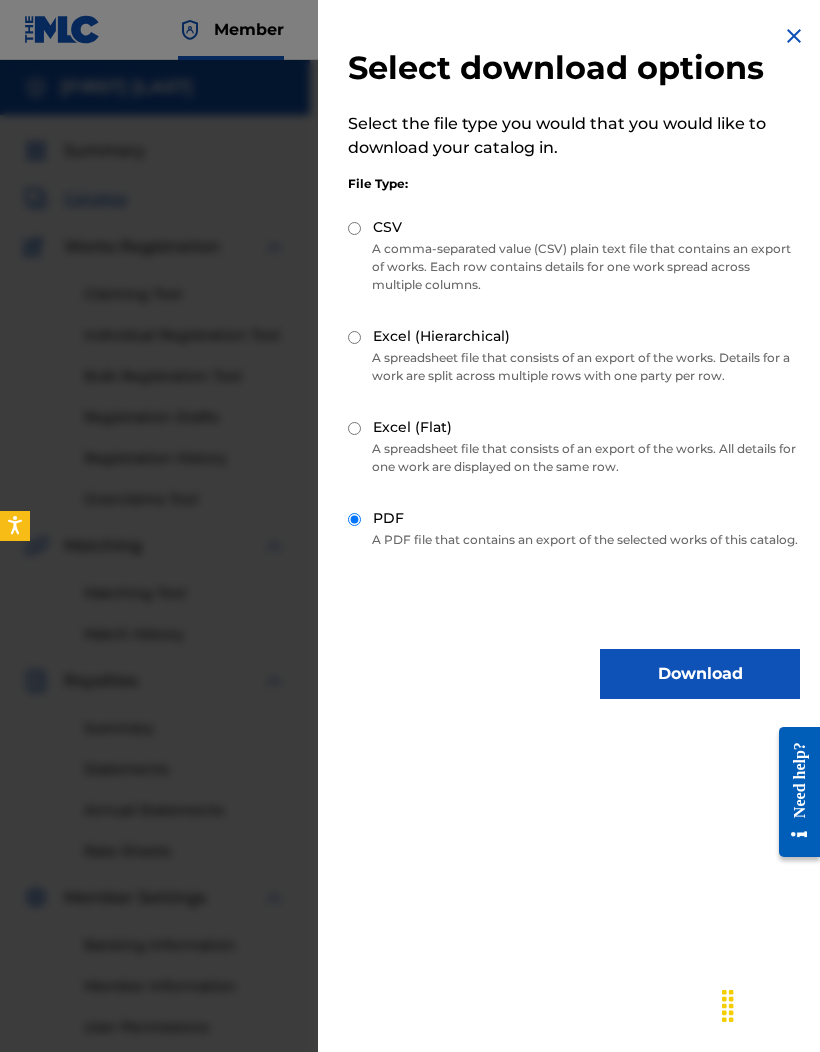 click on "Download" at bounding box center [700, 674] 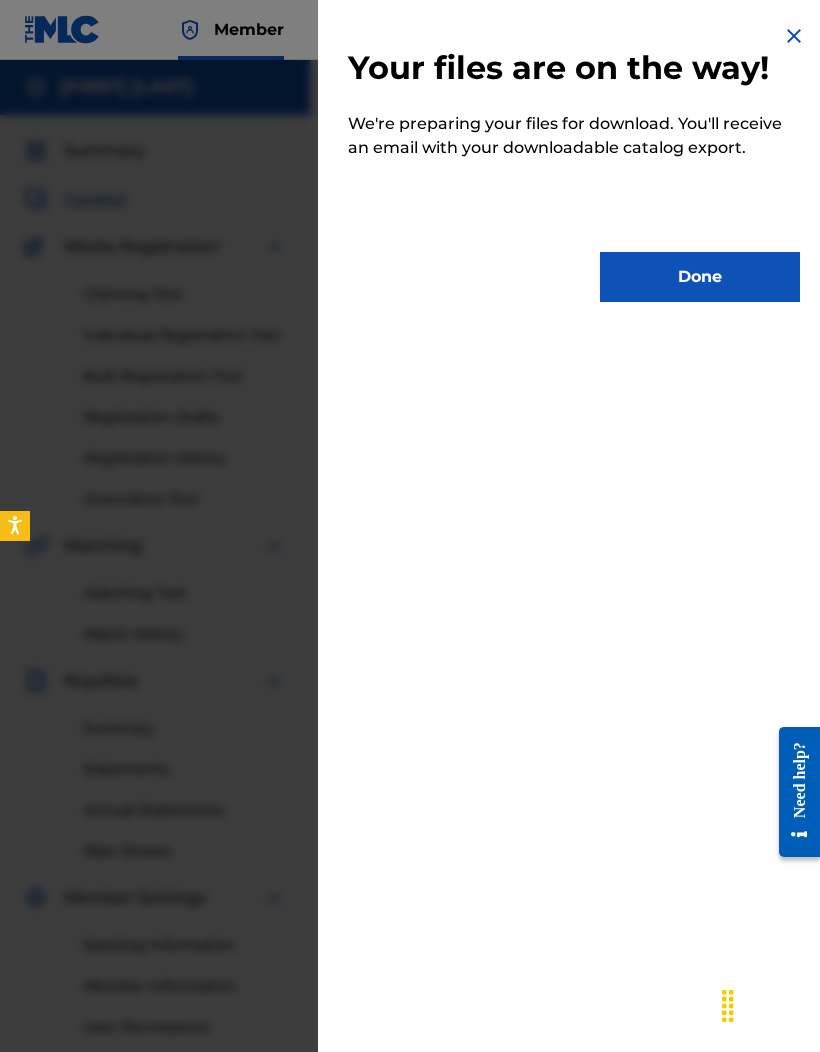 click on "Done" at bounding box center (700, 277) 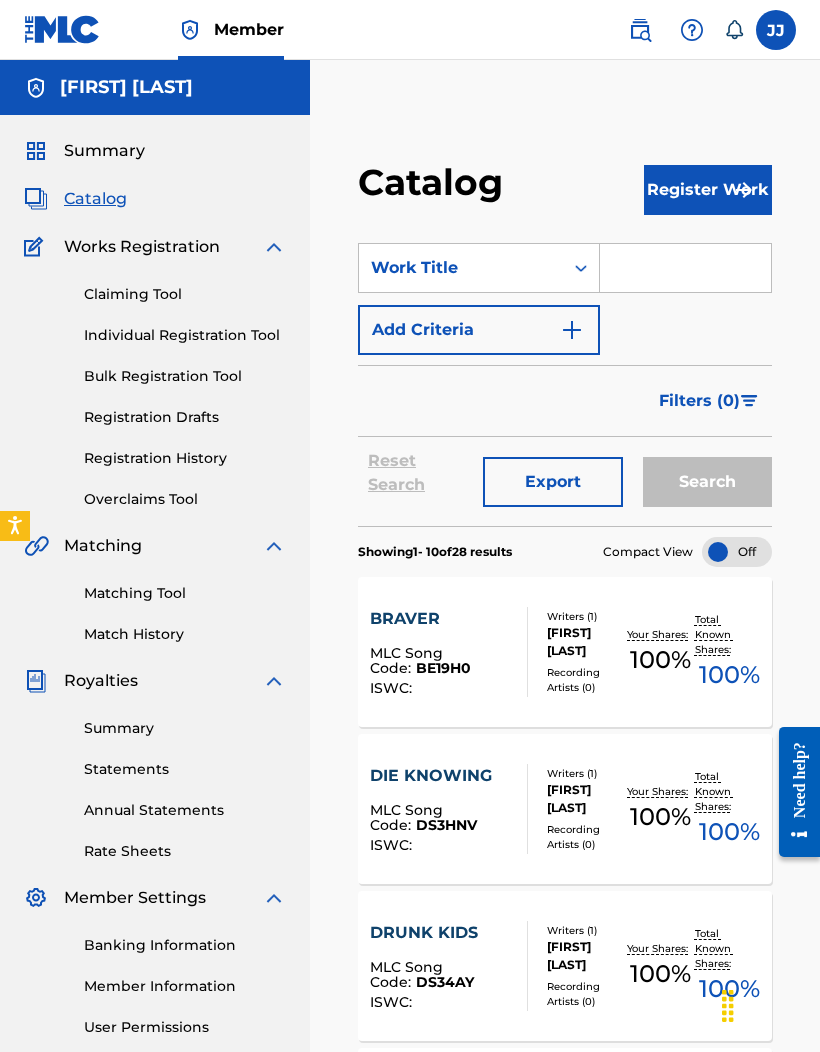 click on "Summary" at bounding box center [104, 151] 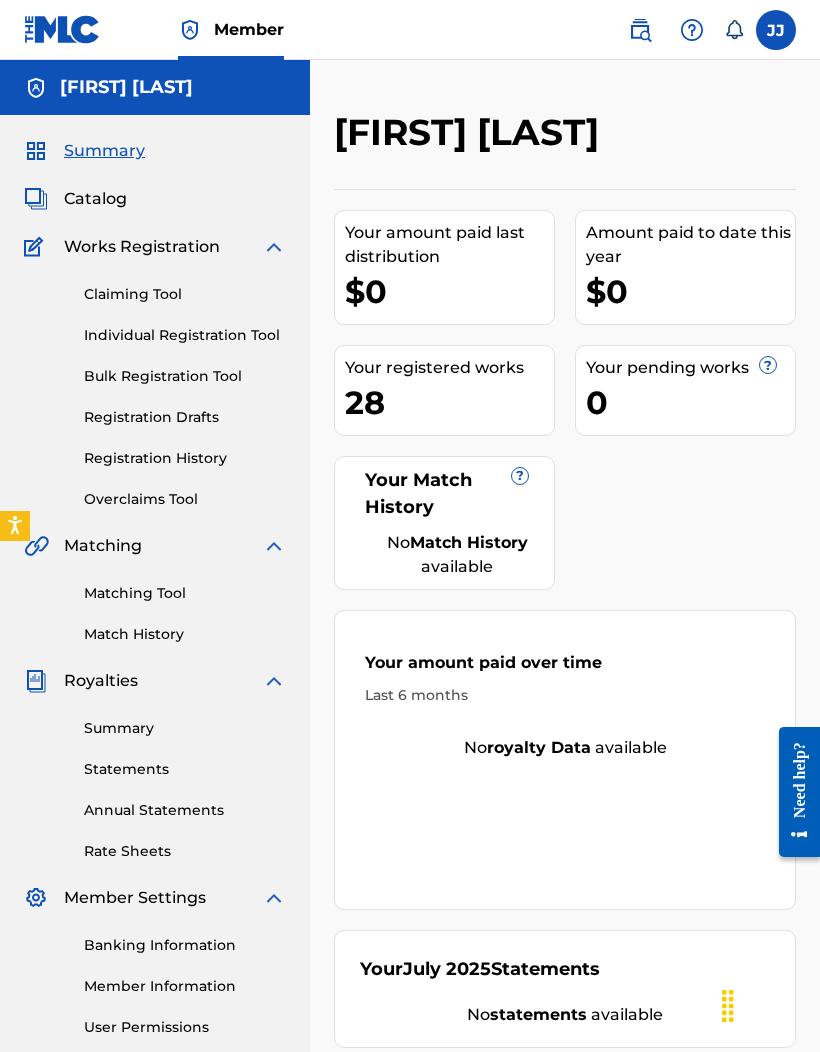 click at bounding box center [62, 29] 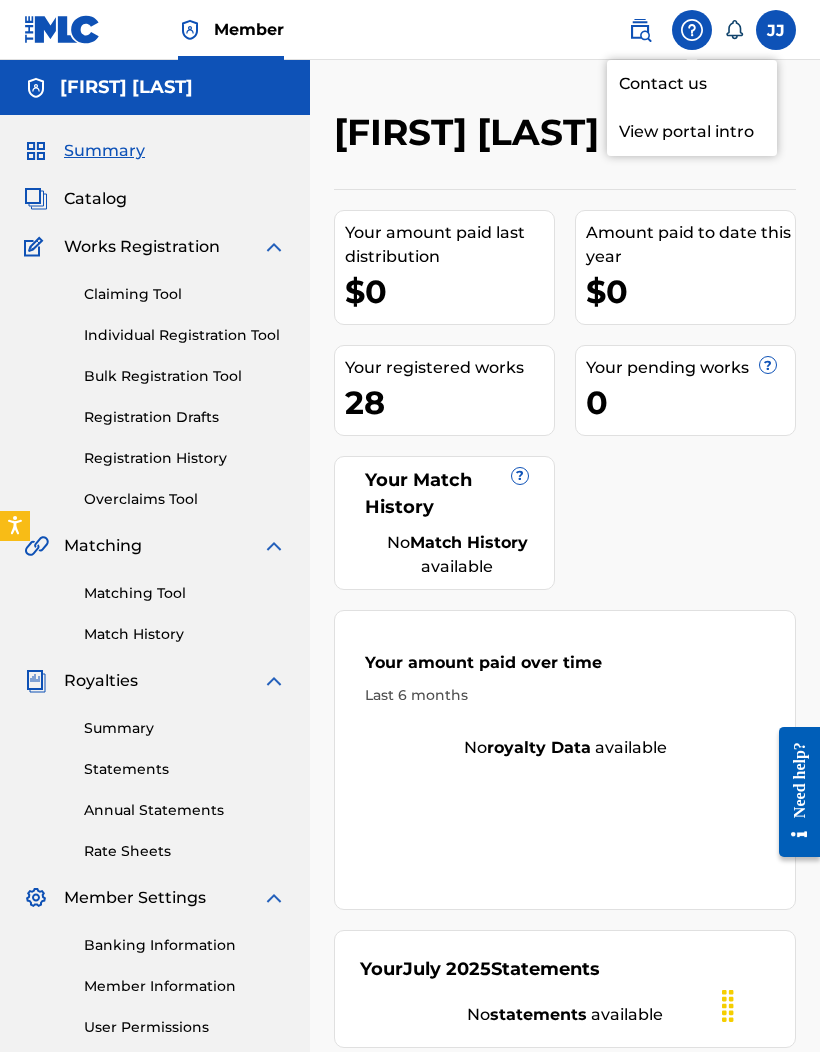 click at bounding box center (776, 30) 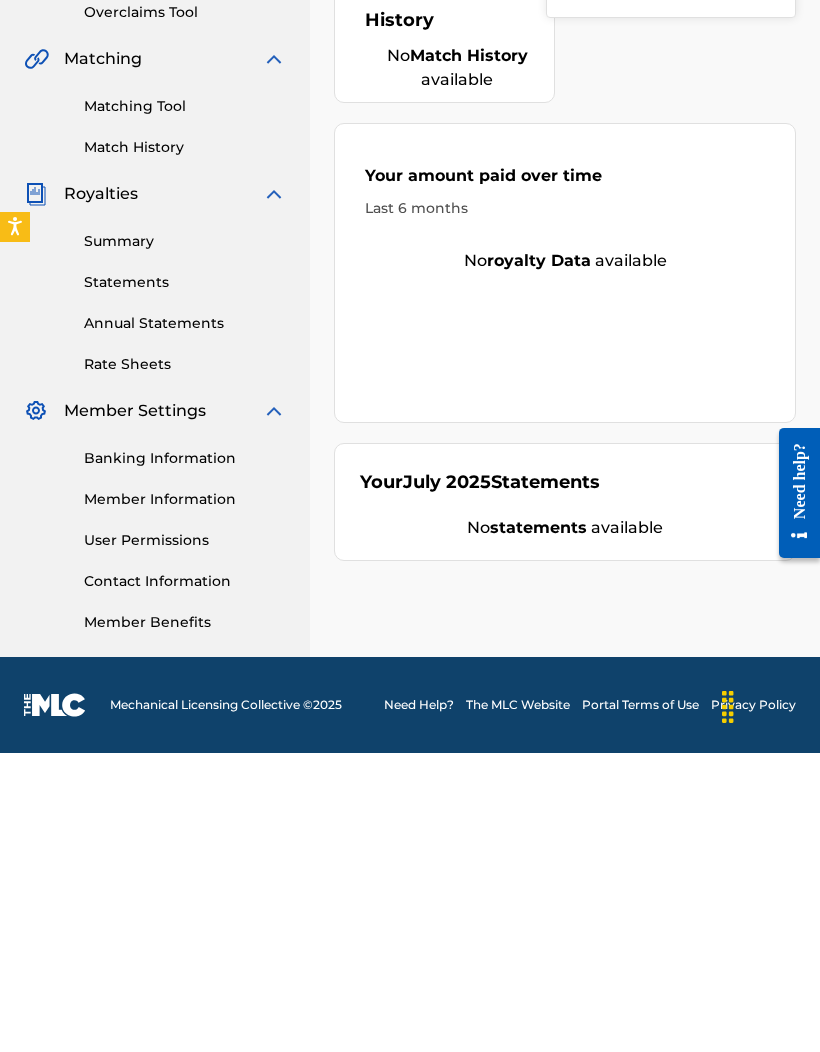 scroll, scrollTop: 0, scrollLeft: 0, axis: both 